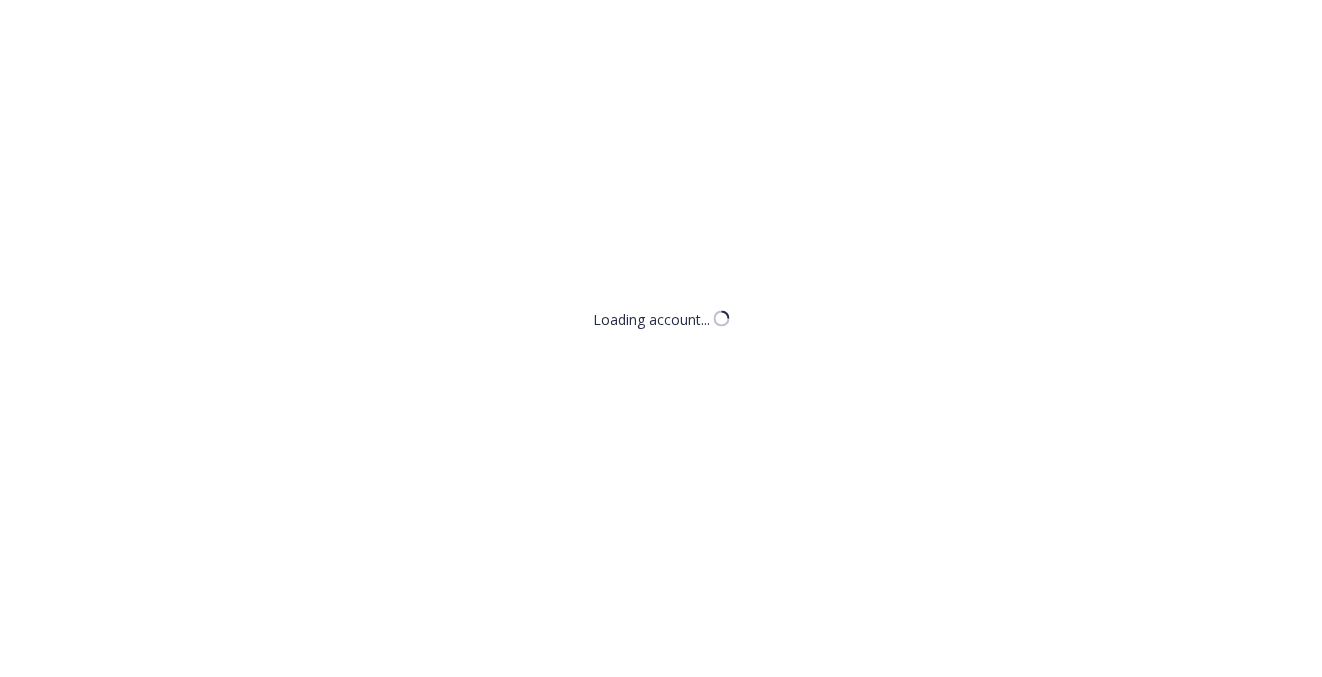 scroll, scrollTop: 0, scrollLeft: 0, axis: both 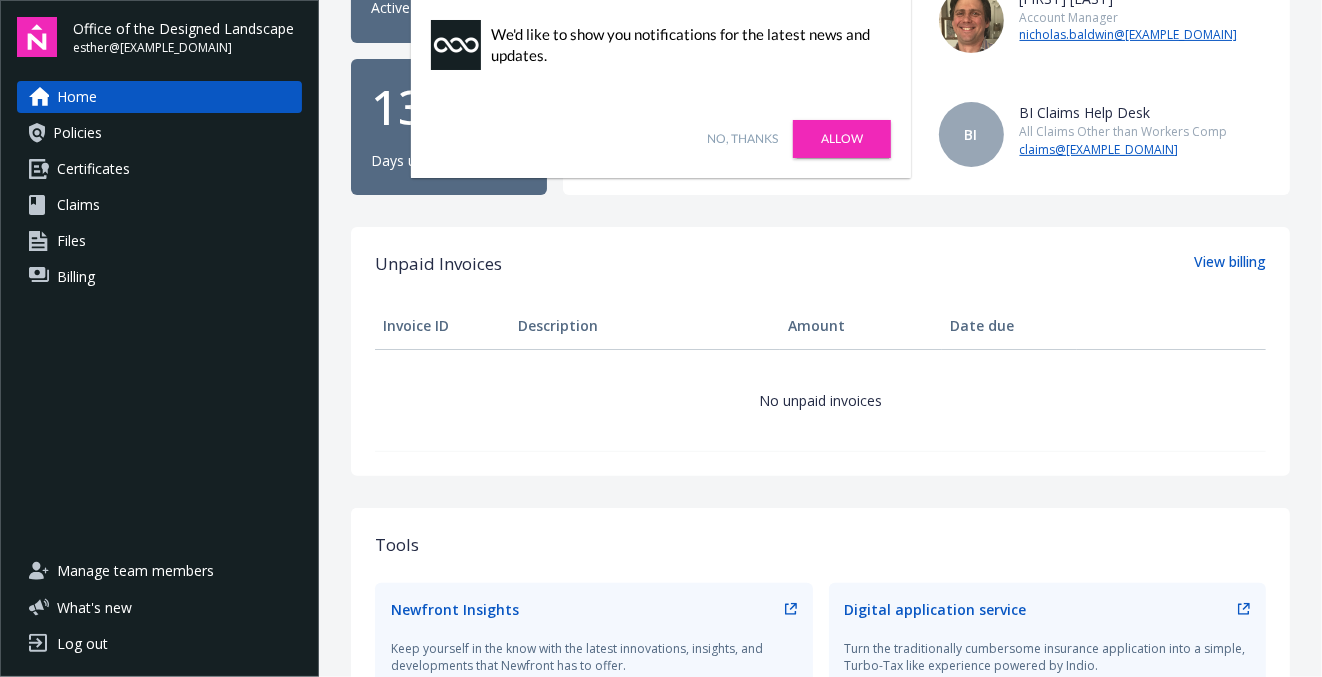 click on "Certificates" at bounding box center [93, 169] 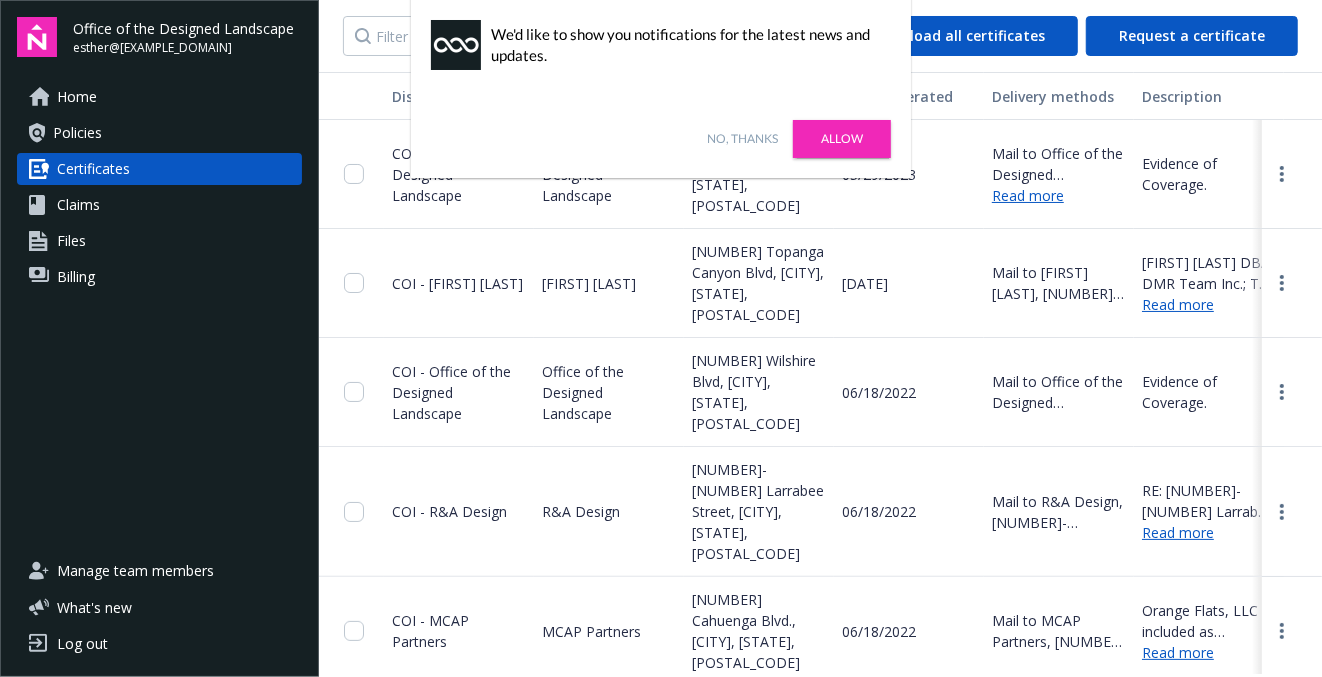 click on "No, thanks" at bounding box center (742, 139) 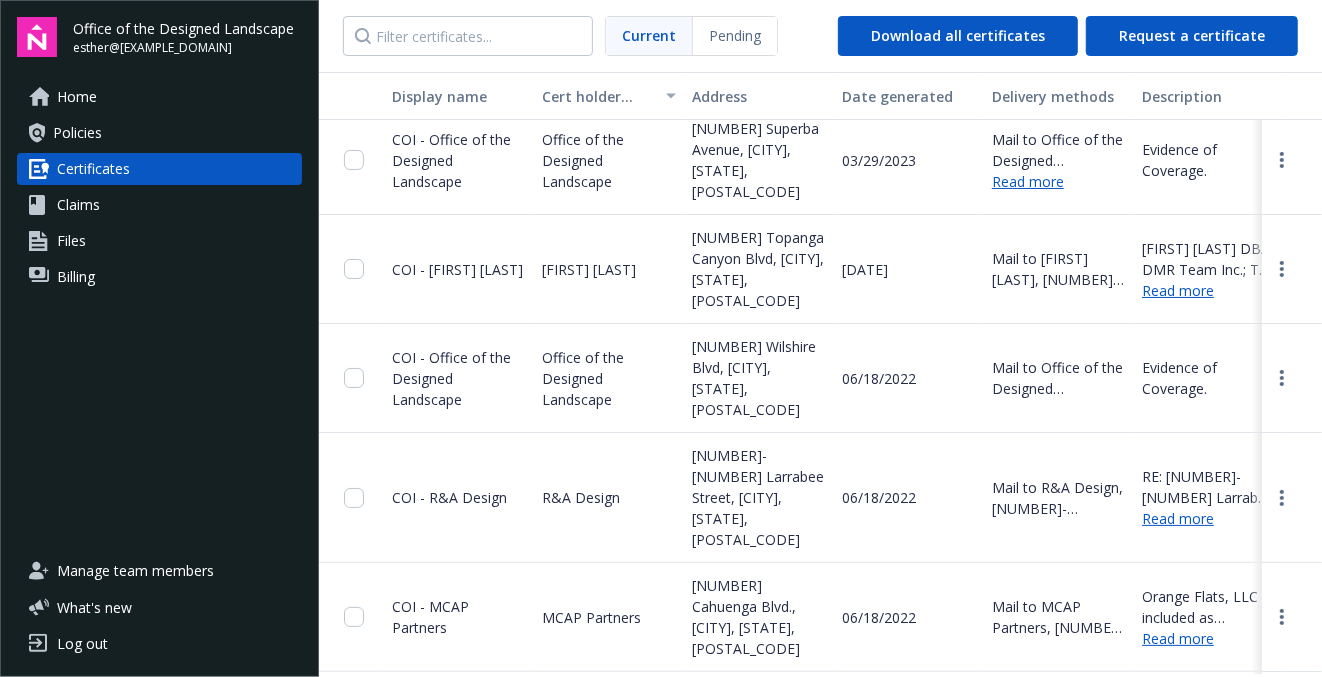 scroll, scrollTop: 0, scrollLeft: 0, axis: both 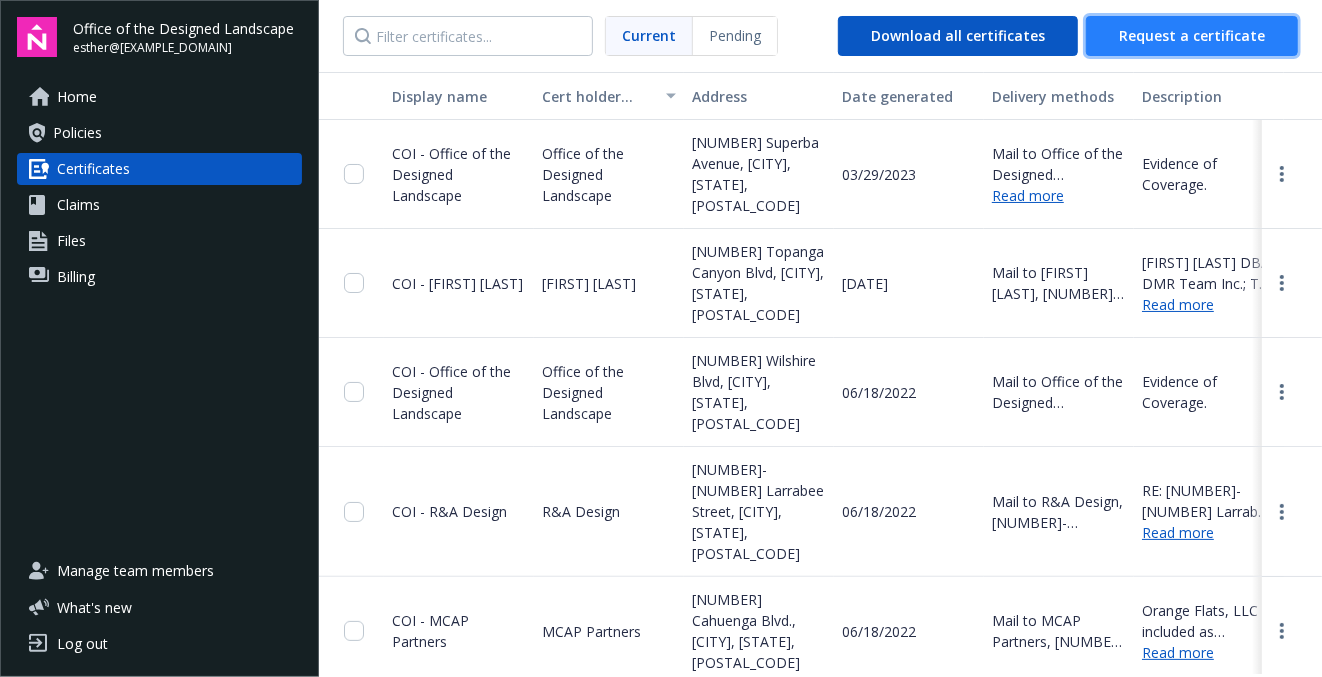 click on "Request a certificate" at bounding box center [1192, 35] 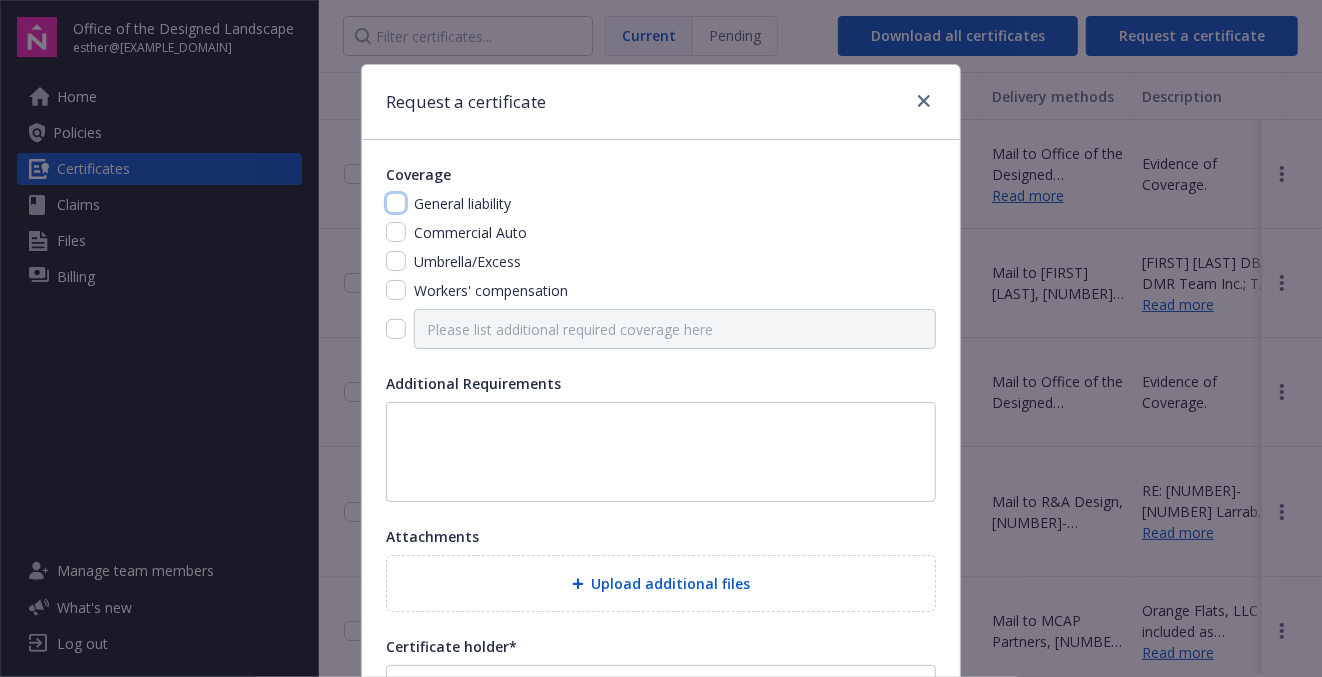 click at bounding box center (396, 203) 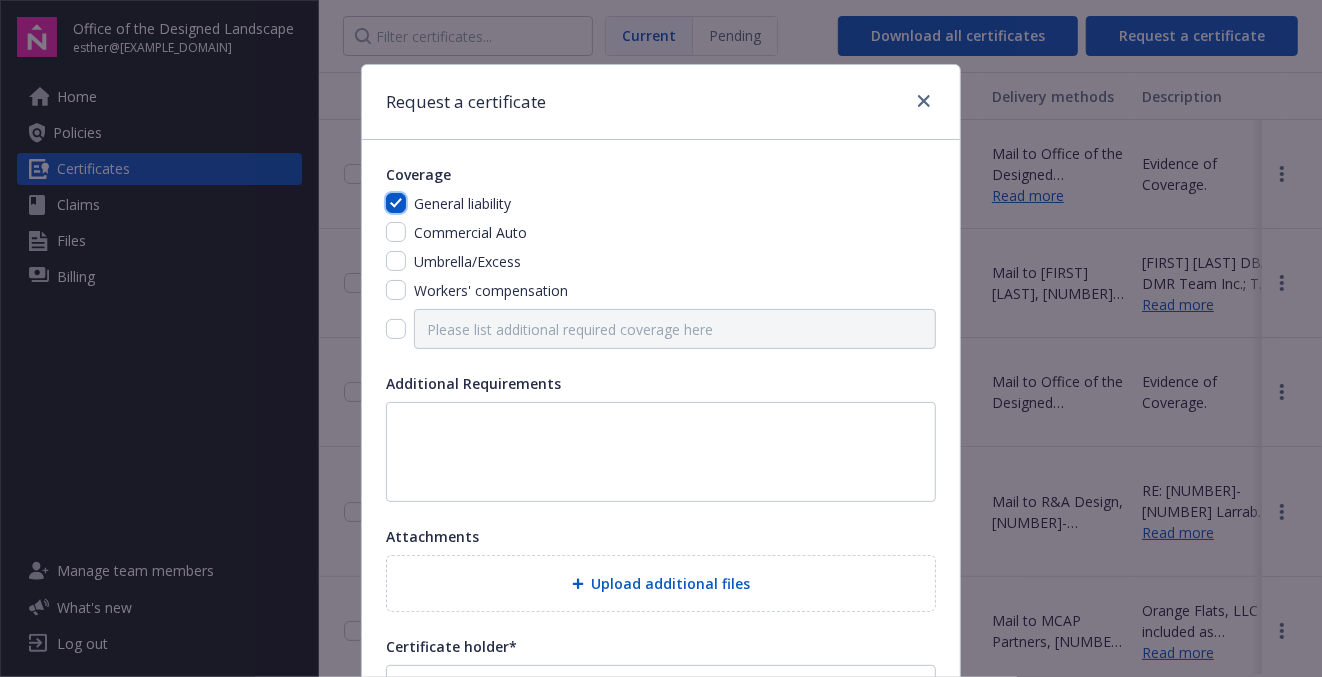 checkbox on "true" 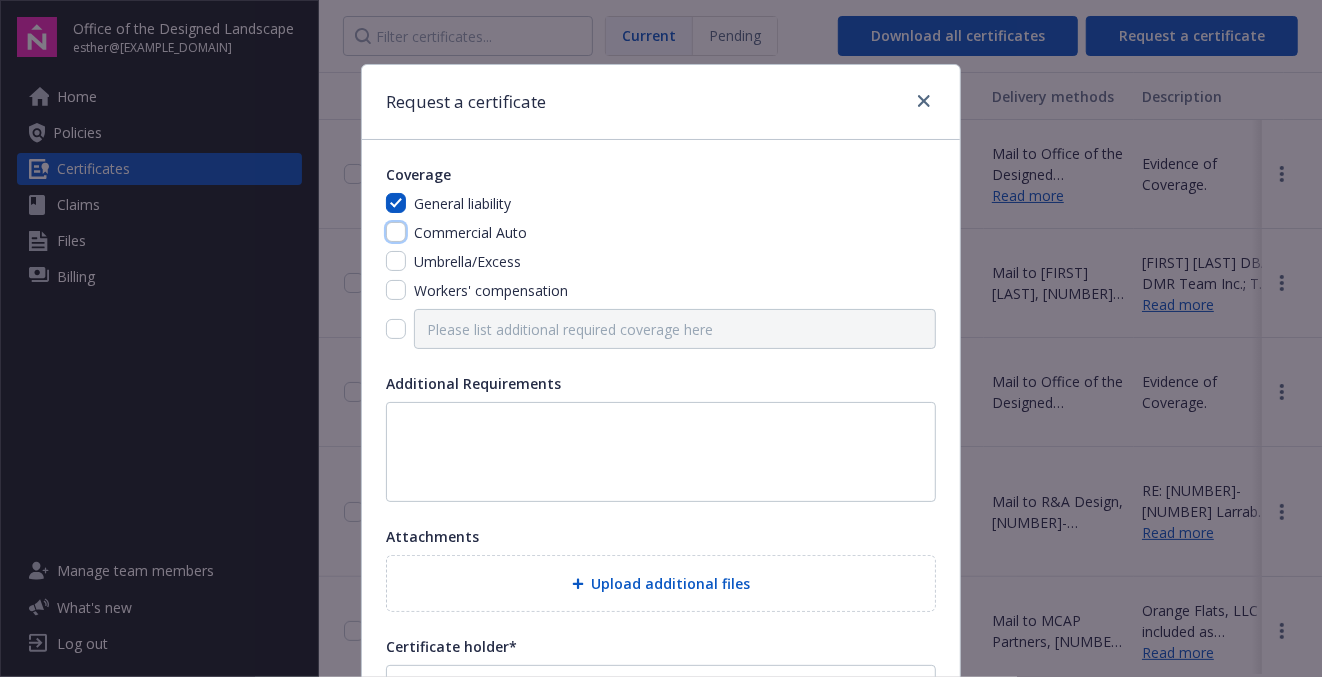 click at bounding box center [396, 232] 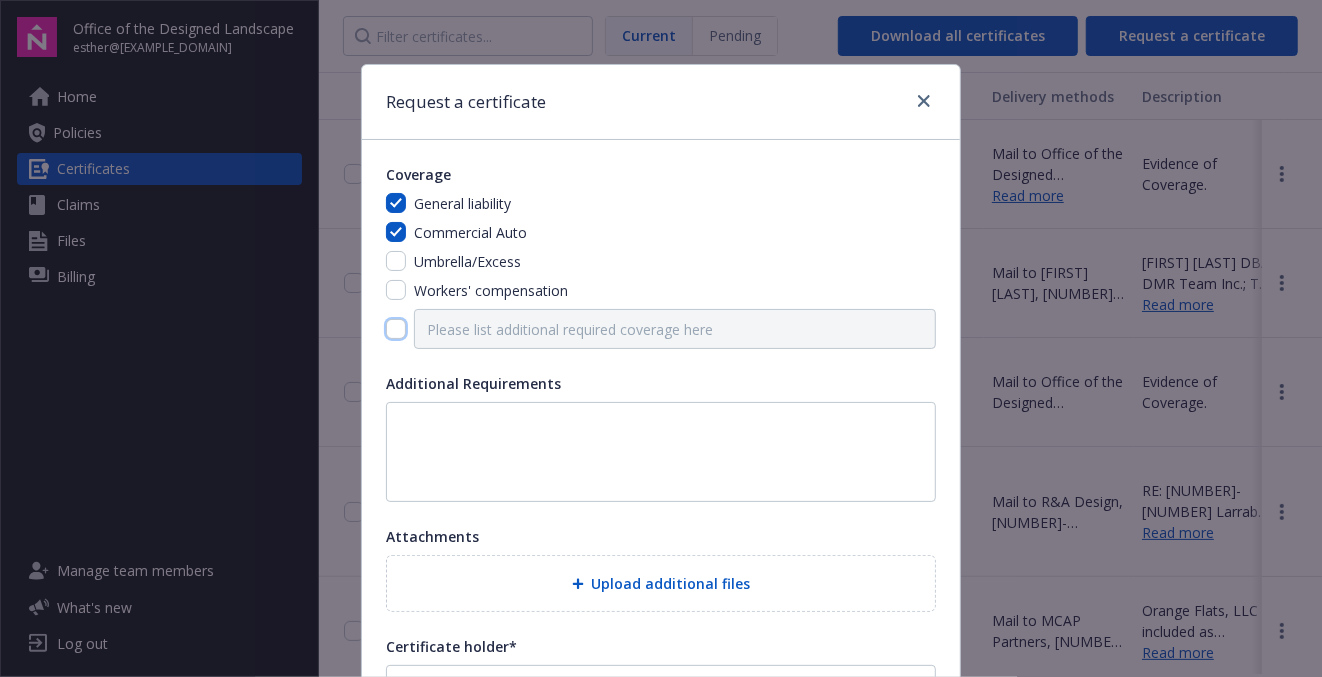 click at bounding box center [396, 329] 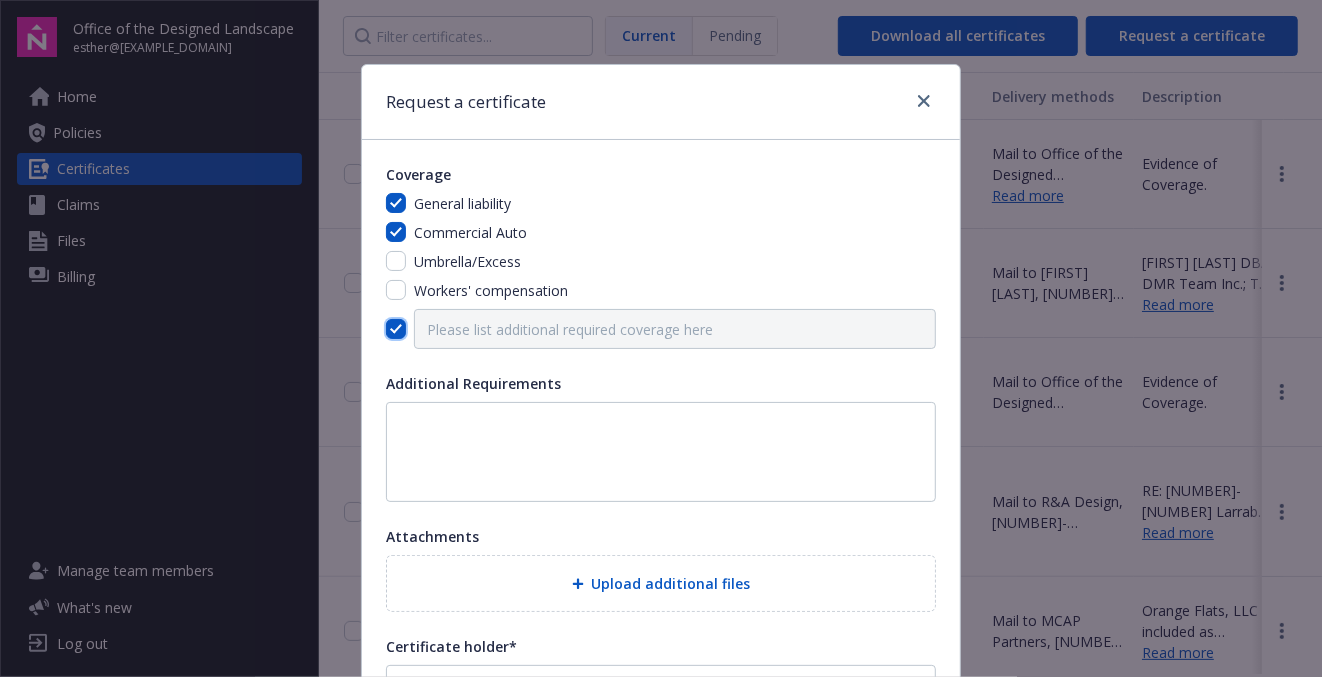 checkbox on "true" 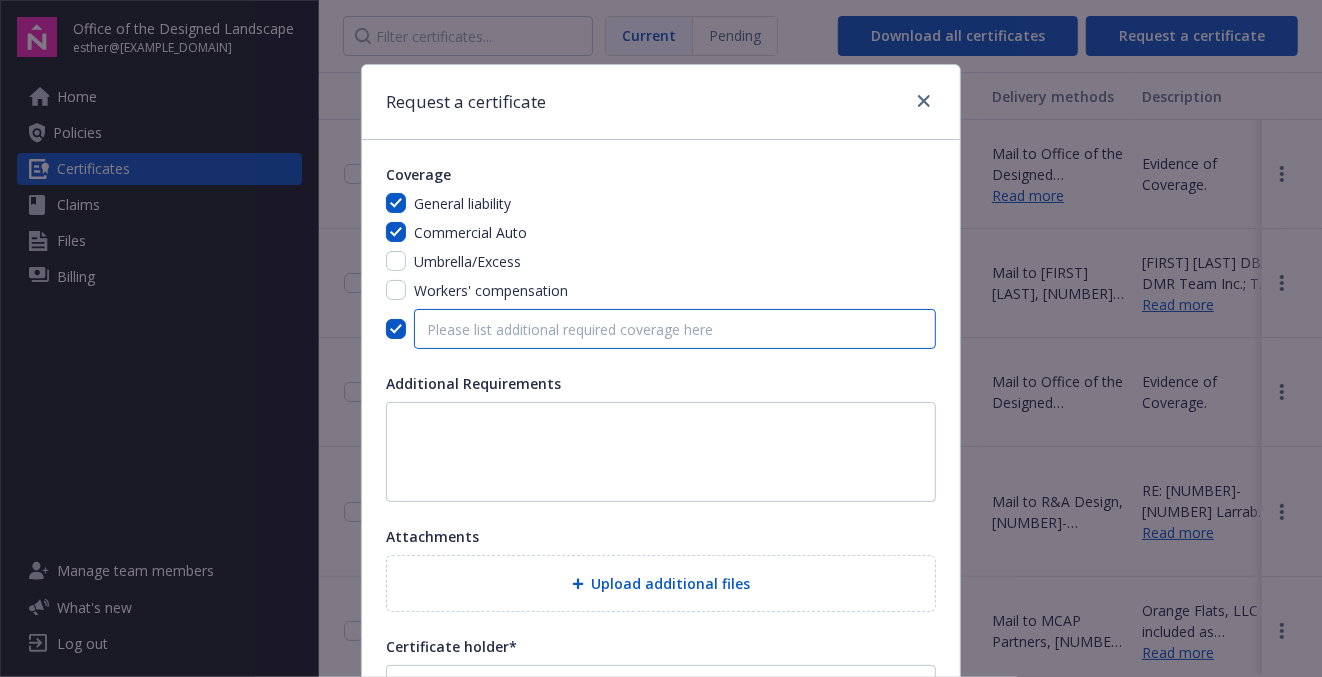 click at bounding box center [675, 329] 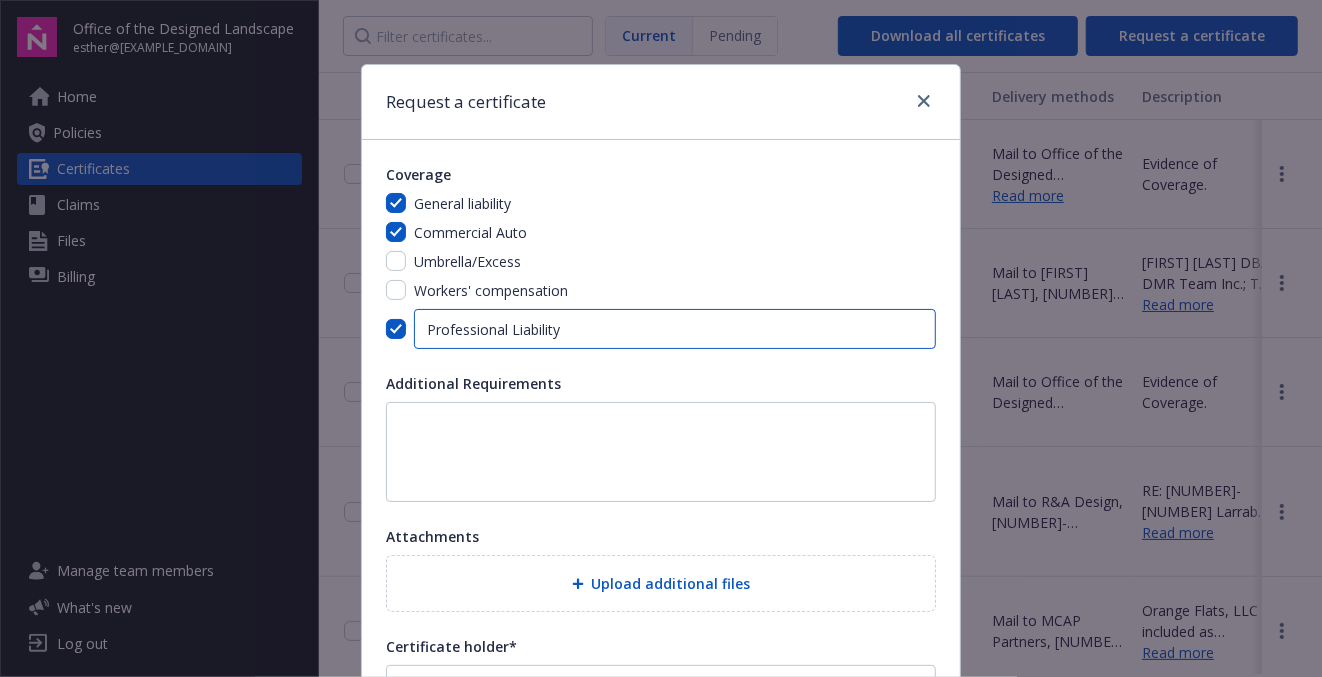 type on "Professional Liability" 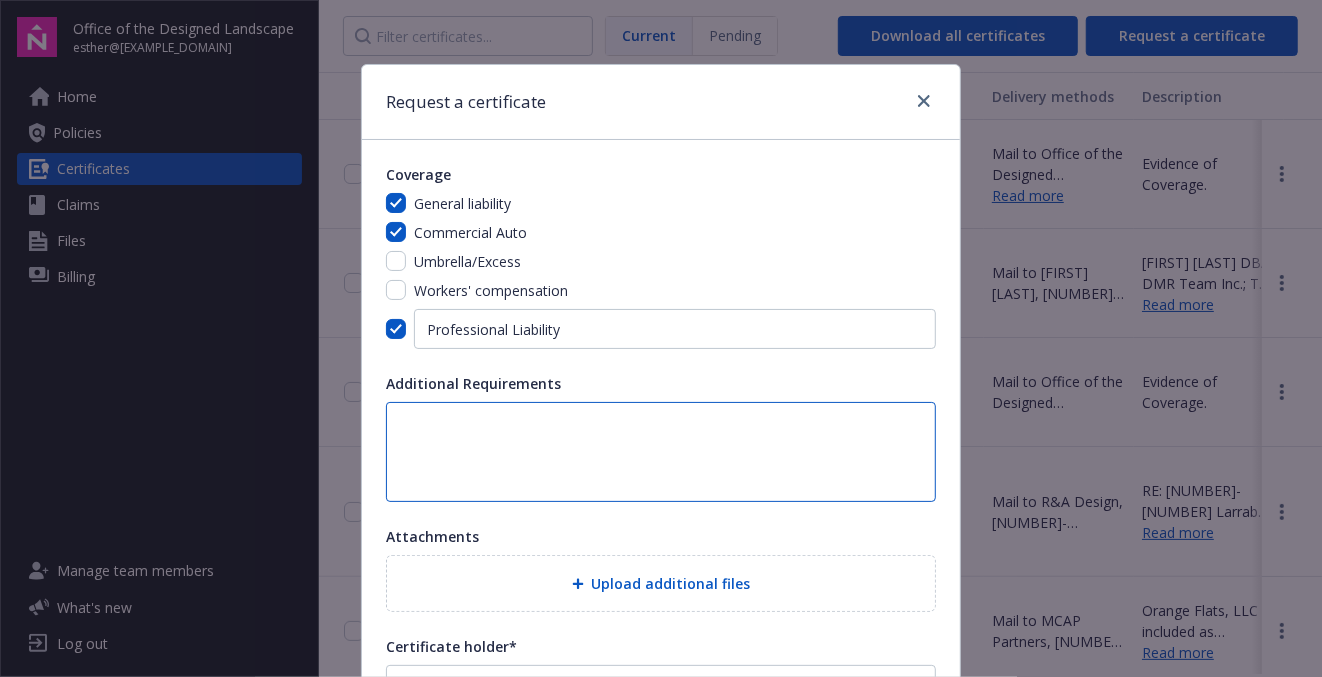 click at bounding box center [661, 452] 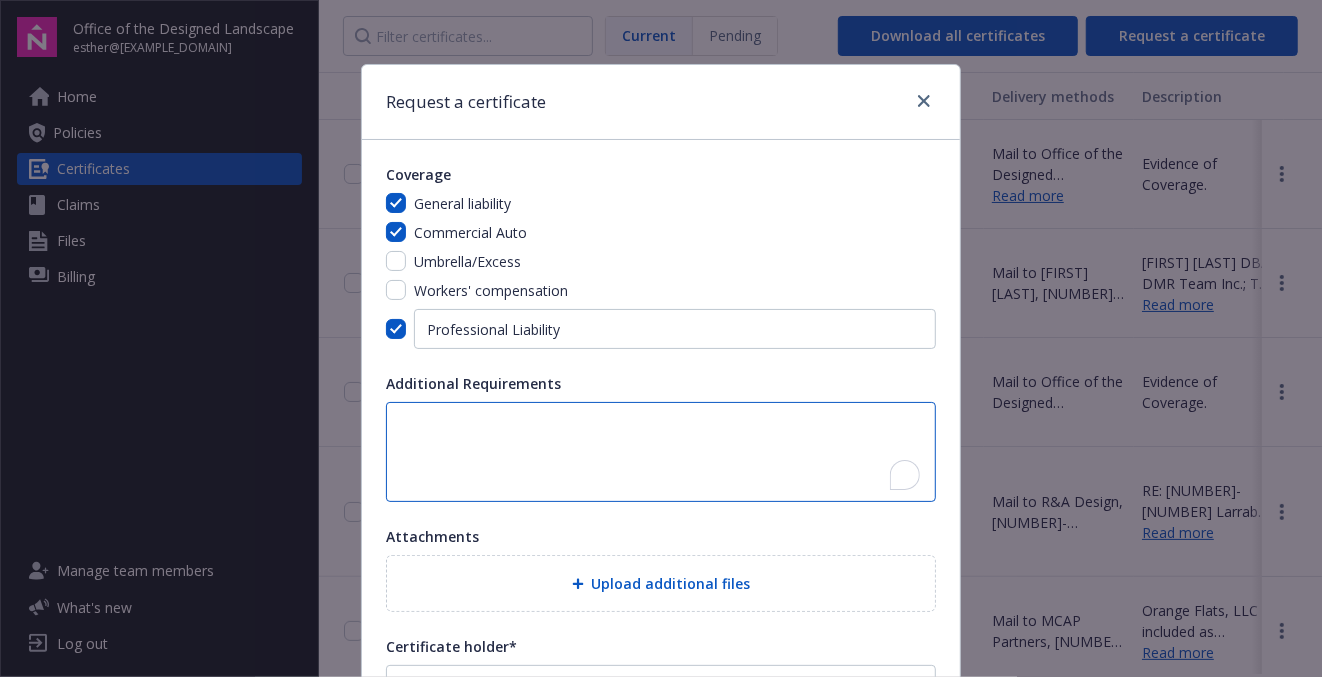 scroll, scrollTop: 400, scrollLeft: 0, axis: vertical 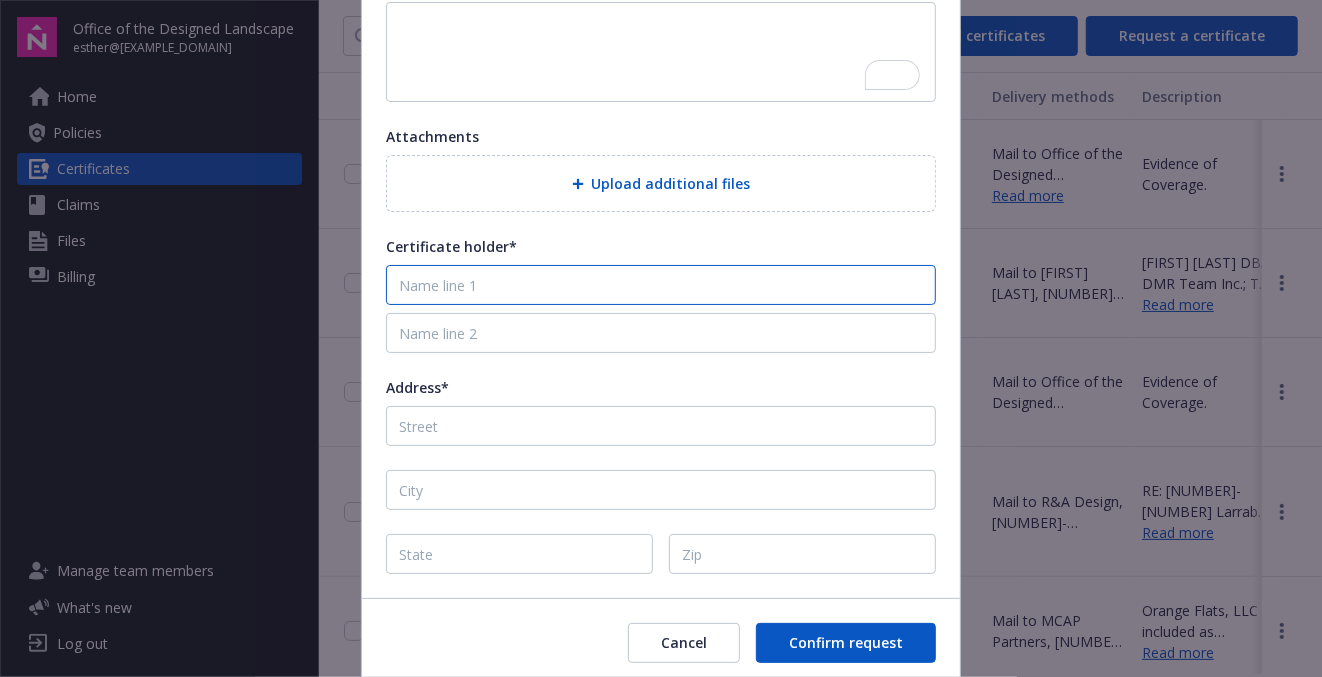 click at bounding box center (661, 285) 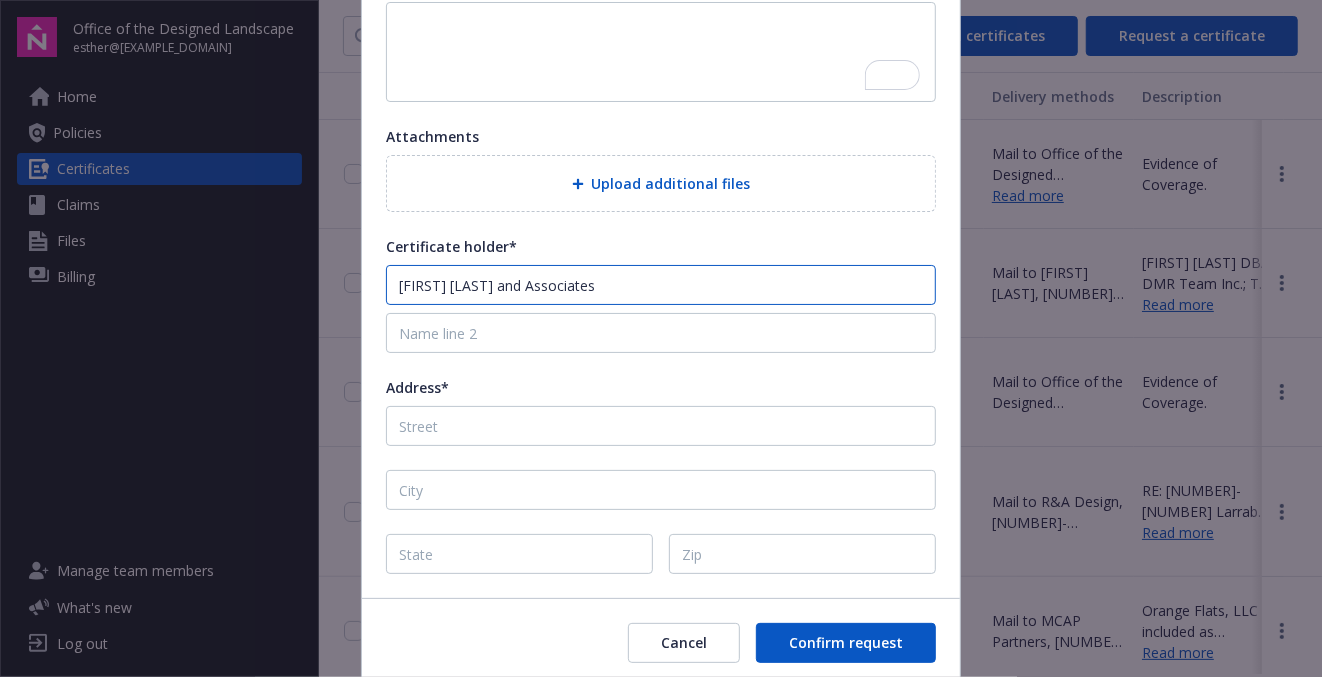 type on "[FIRST] [LAST] and Associates" 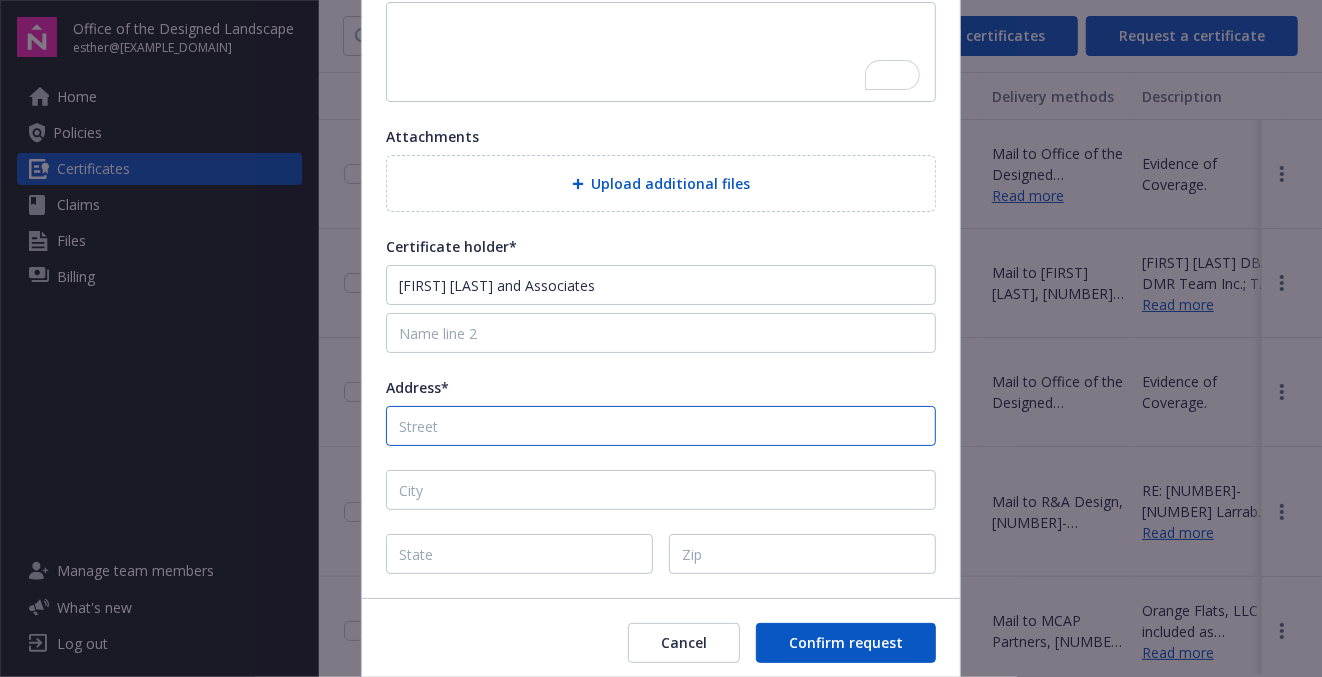 click on "Address*" at bounding box center [661, 426] 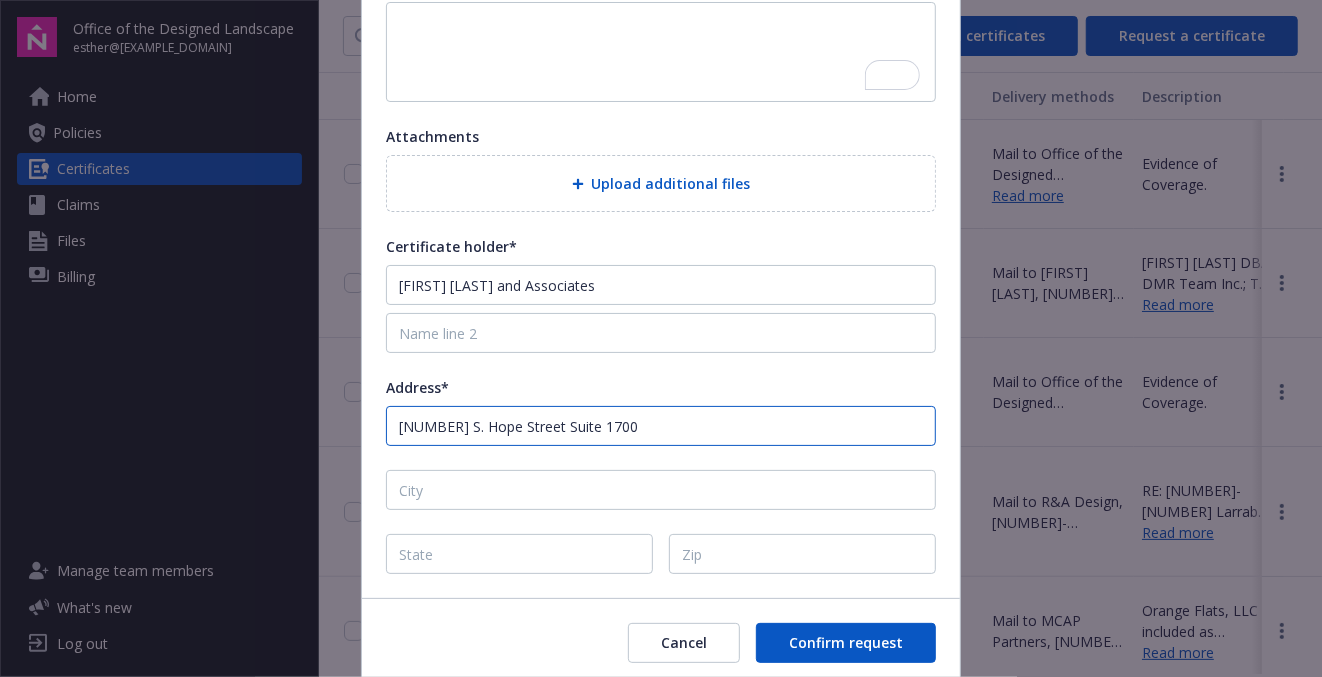 scroll, scrollTop: 473, scrollLeft: 0, axis: vertical 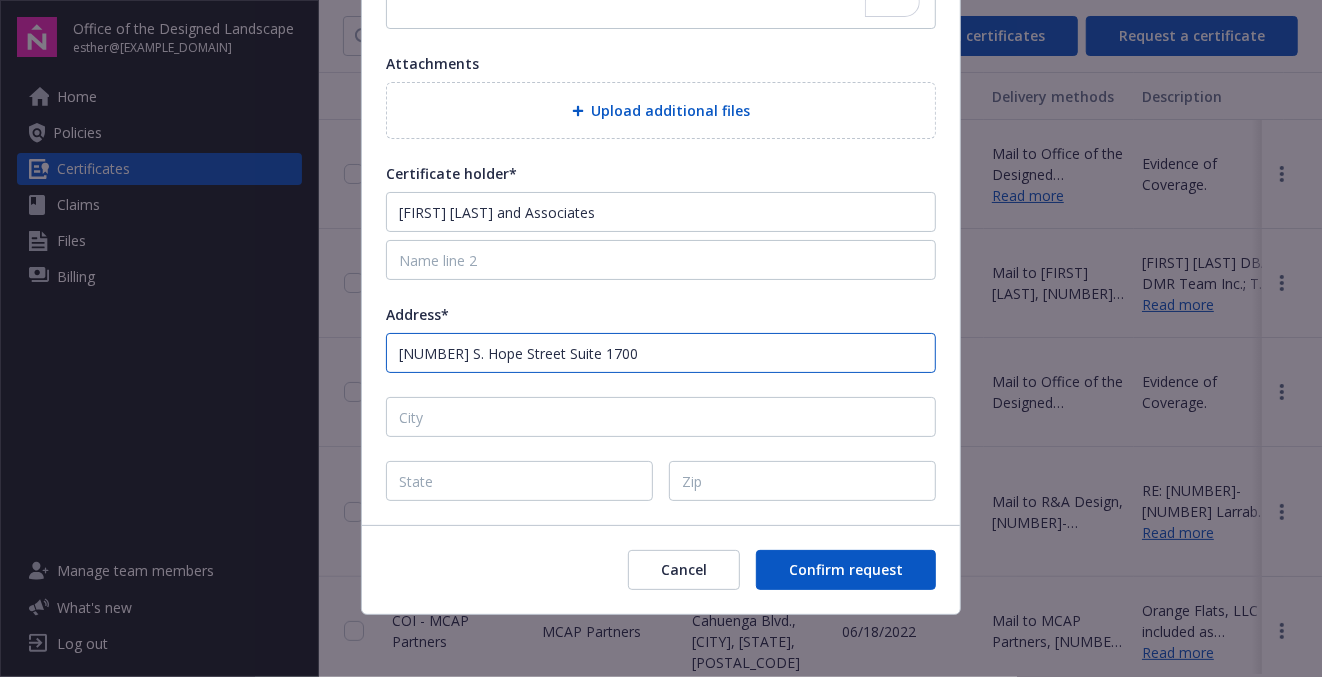 type on "[NUMBER] S. Hope Street Suite 1700" 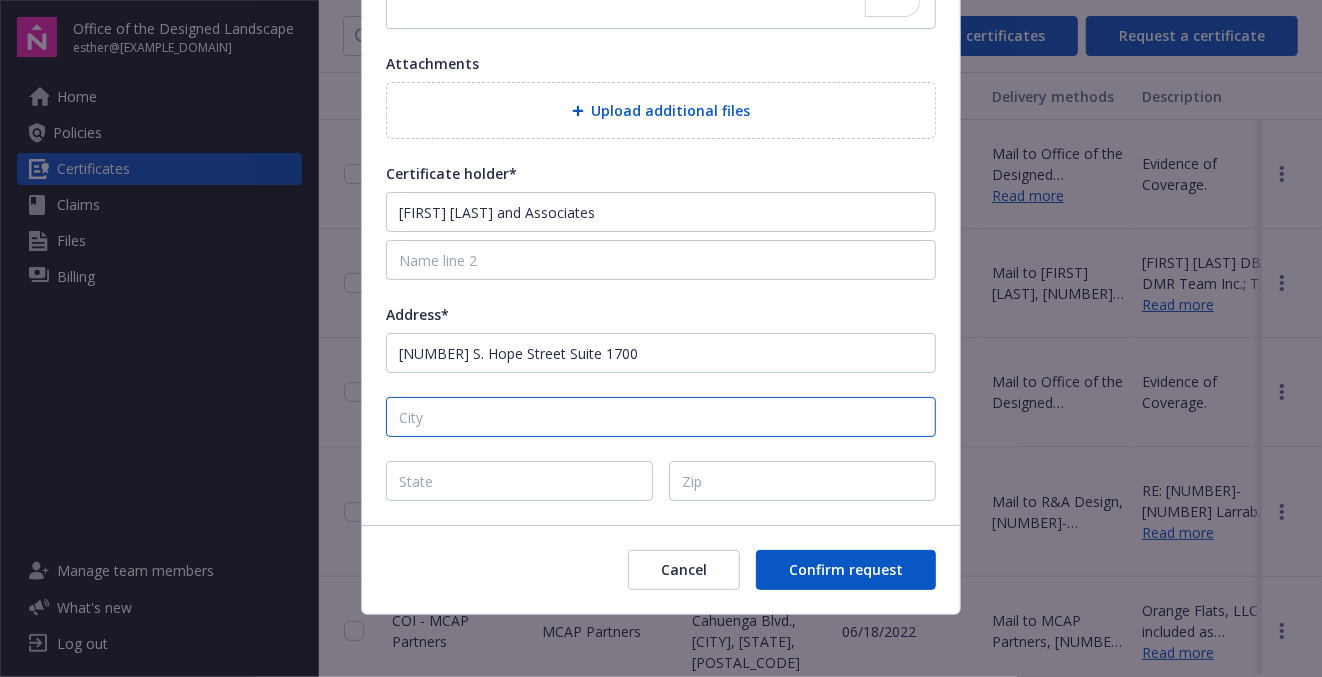 click at bounding box center [661, 417] 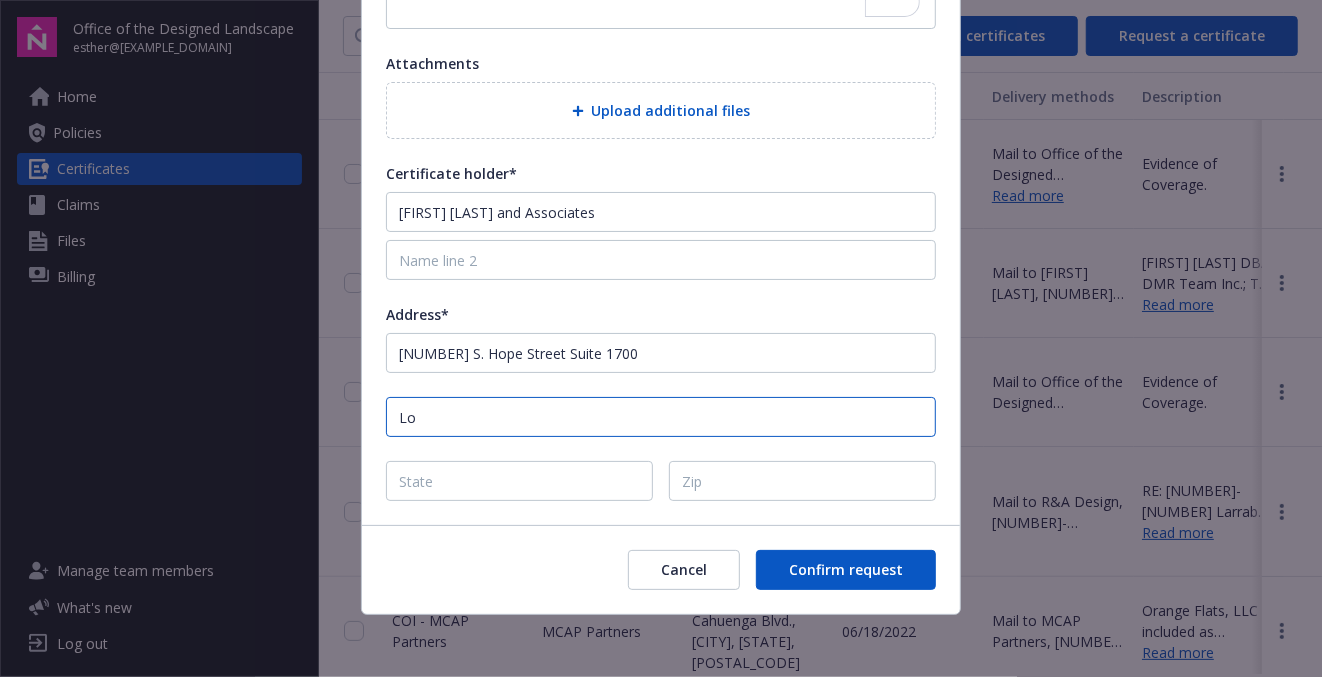 type on "[CITY]" 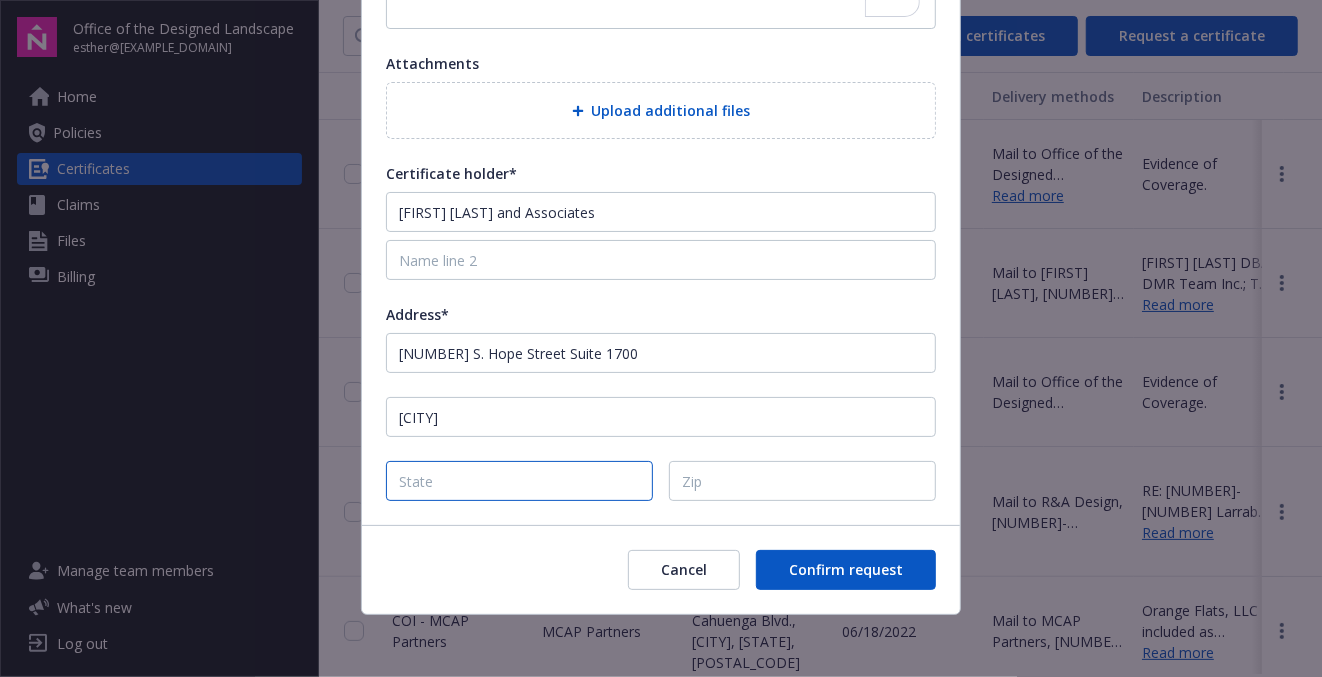 click at bounding box center [519, 481] 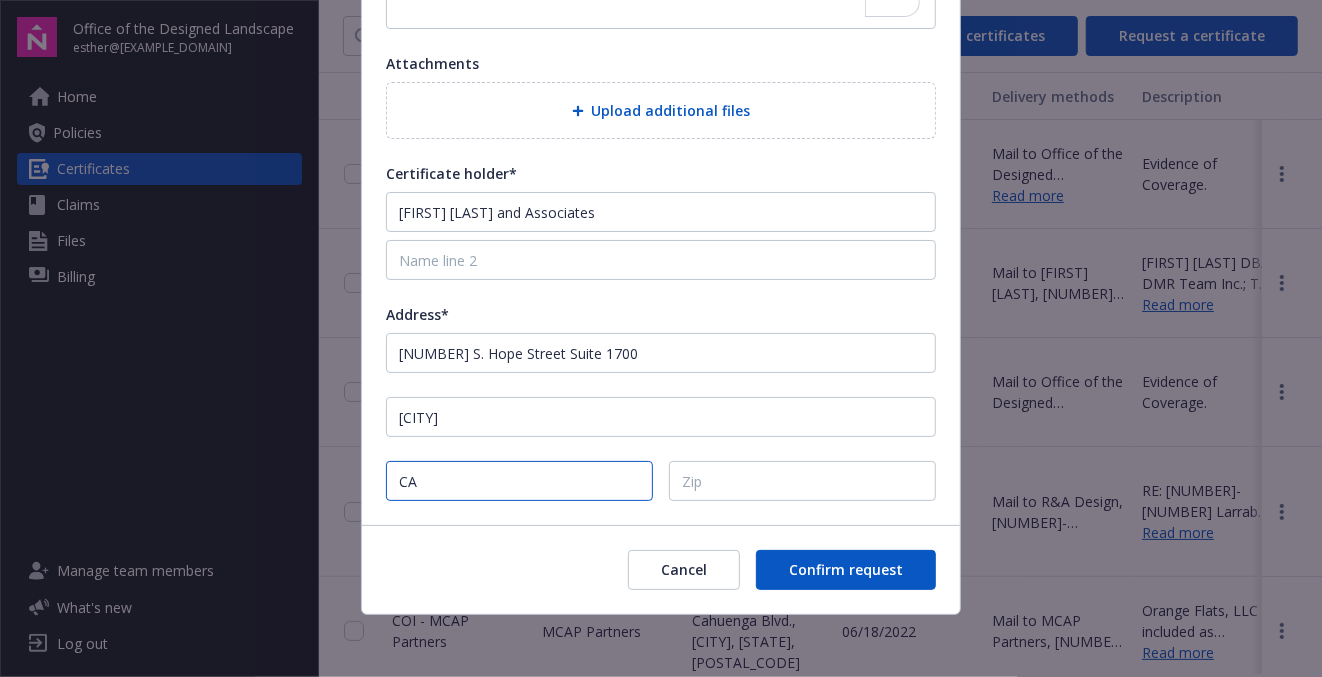 type on "CA" 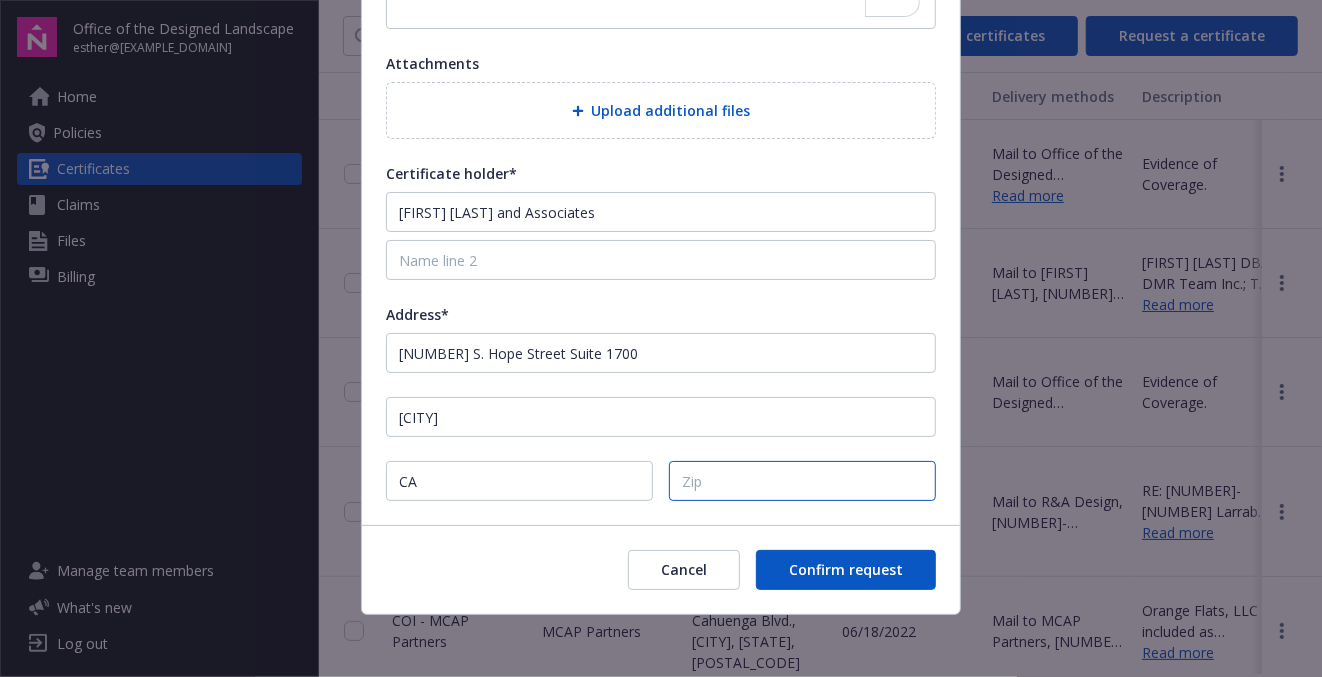 click at bounding box center [802, 481] 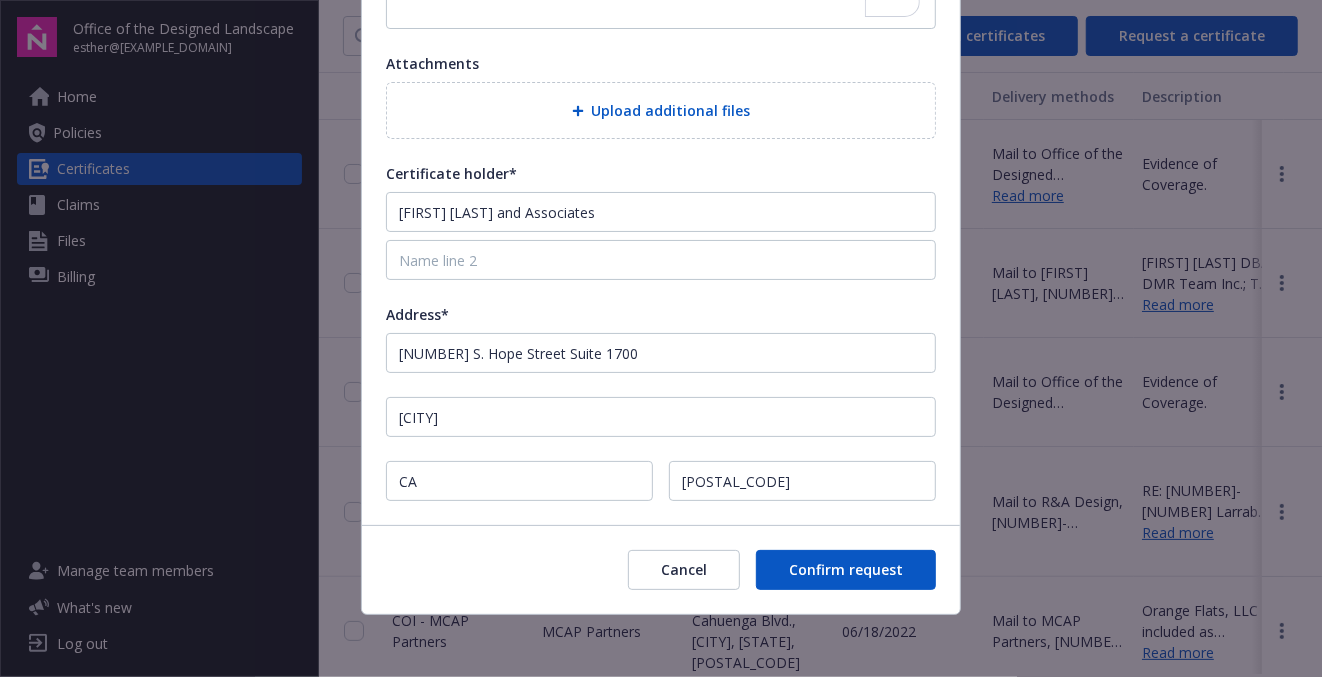 click on "Coverage General liability Commercial Auto Umbrella/Excess Workers' compensation Professional Liability Additional Requirements Attachments Upload additional files Certificate holder* [FIRST] [LAST] and Associates Address* [NUMBER] S. Hope Street Suite 1700 [CITY] CA 9007`" at bounding box center (661, 96) 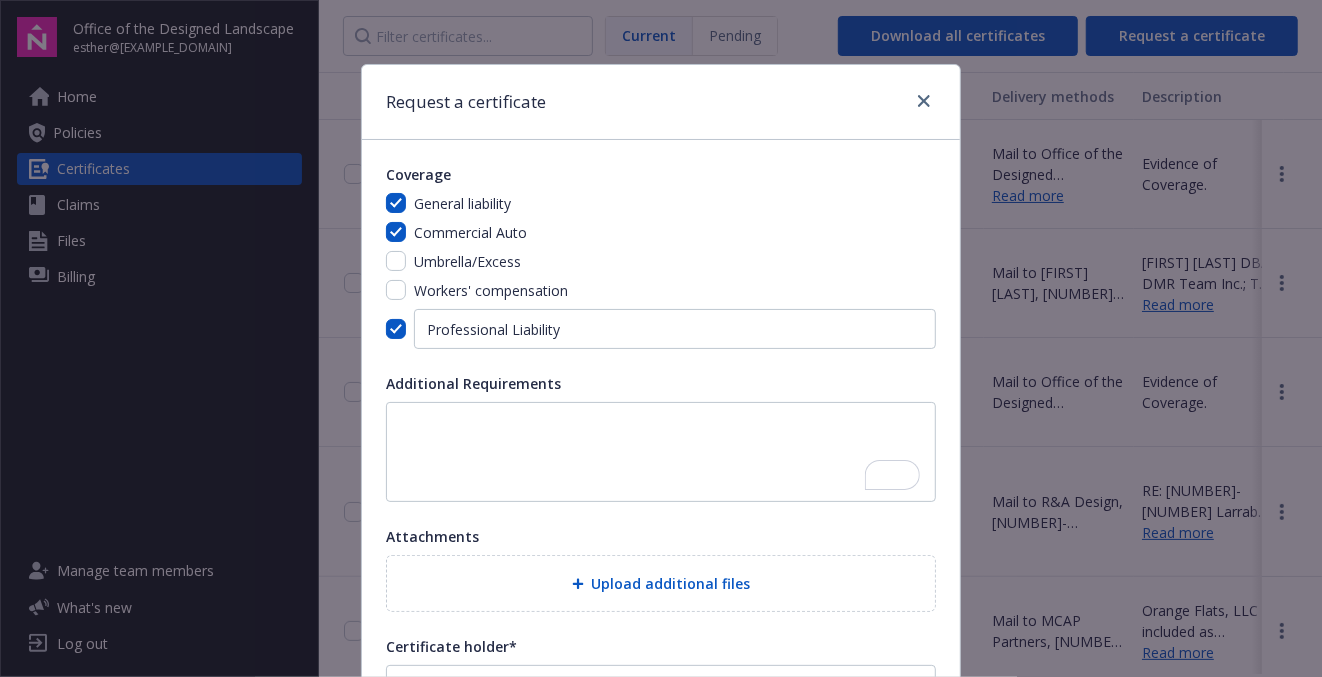scroll, scrollTop: 473, scrollLeft: 0, axis: vertical 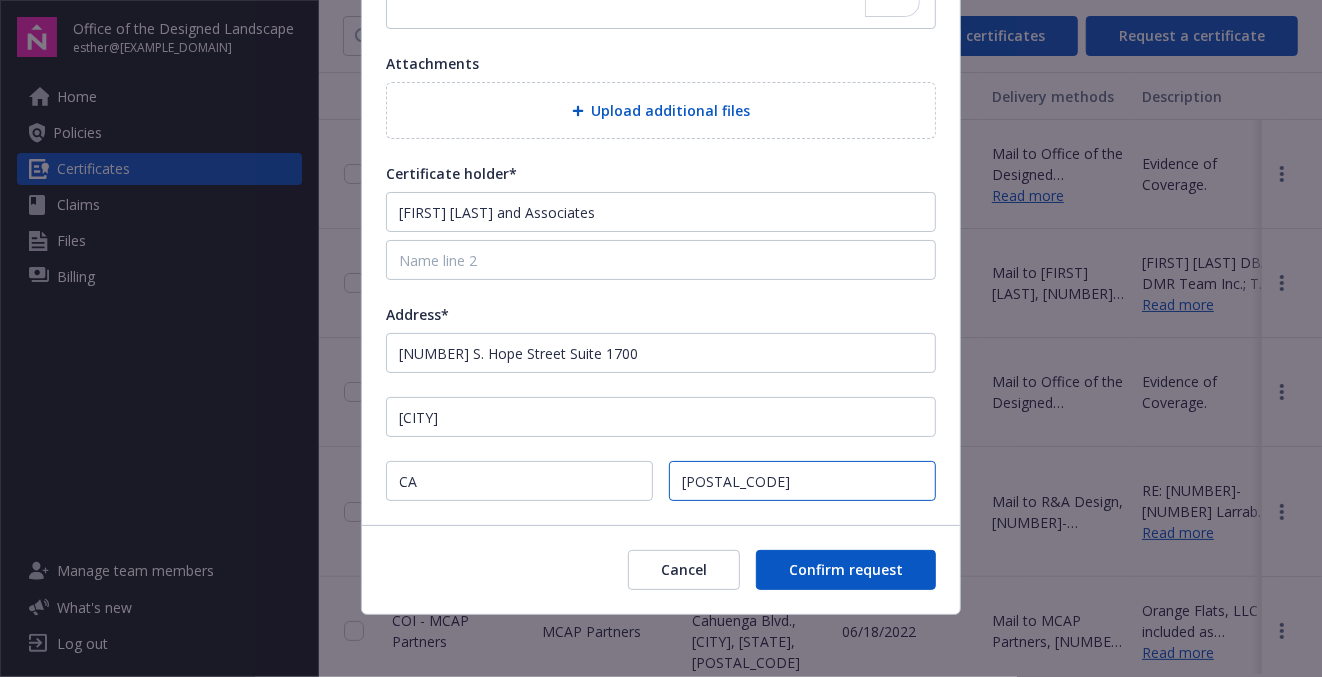 click on "[POSTAL_CODE]" at bounding box center (802, 481) 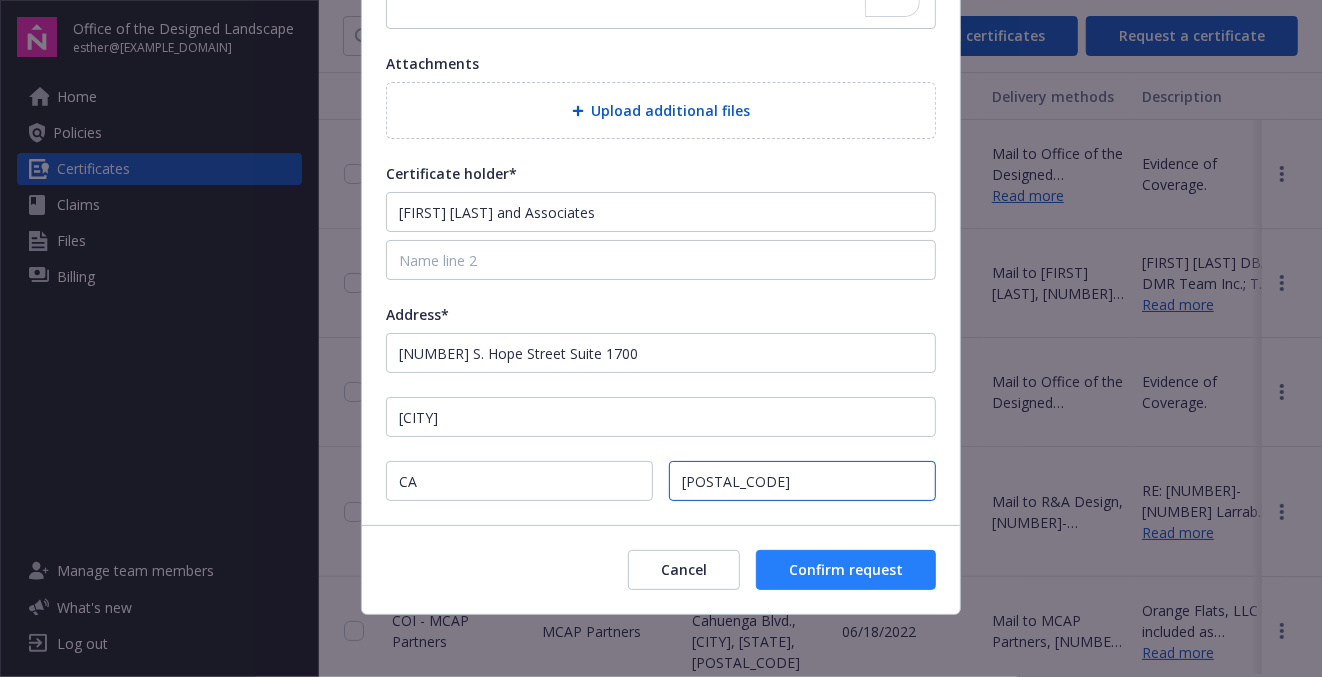 type on "[POSTAL_CODE]" 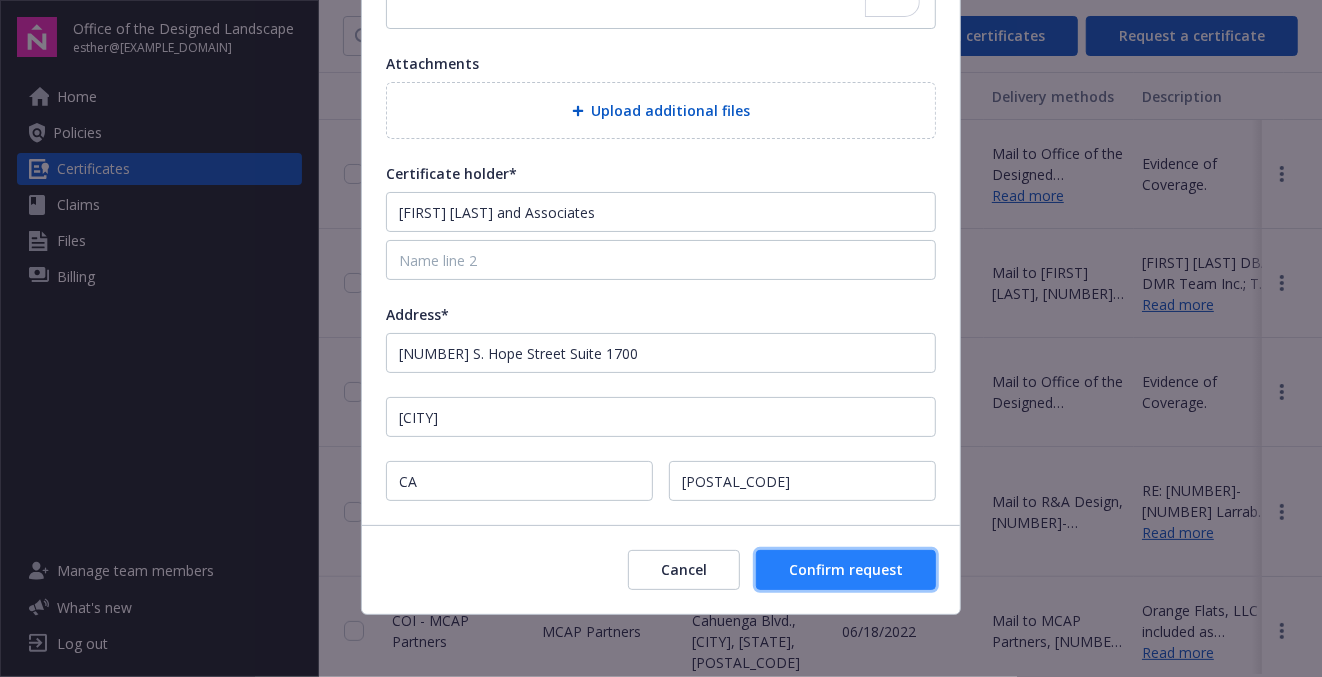 click on "Confirm request" at bounding box center [846, 569] 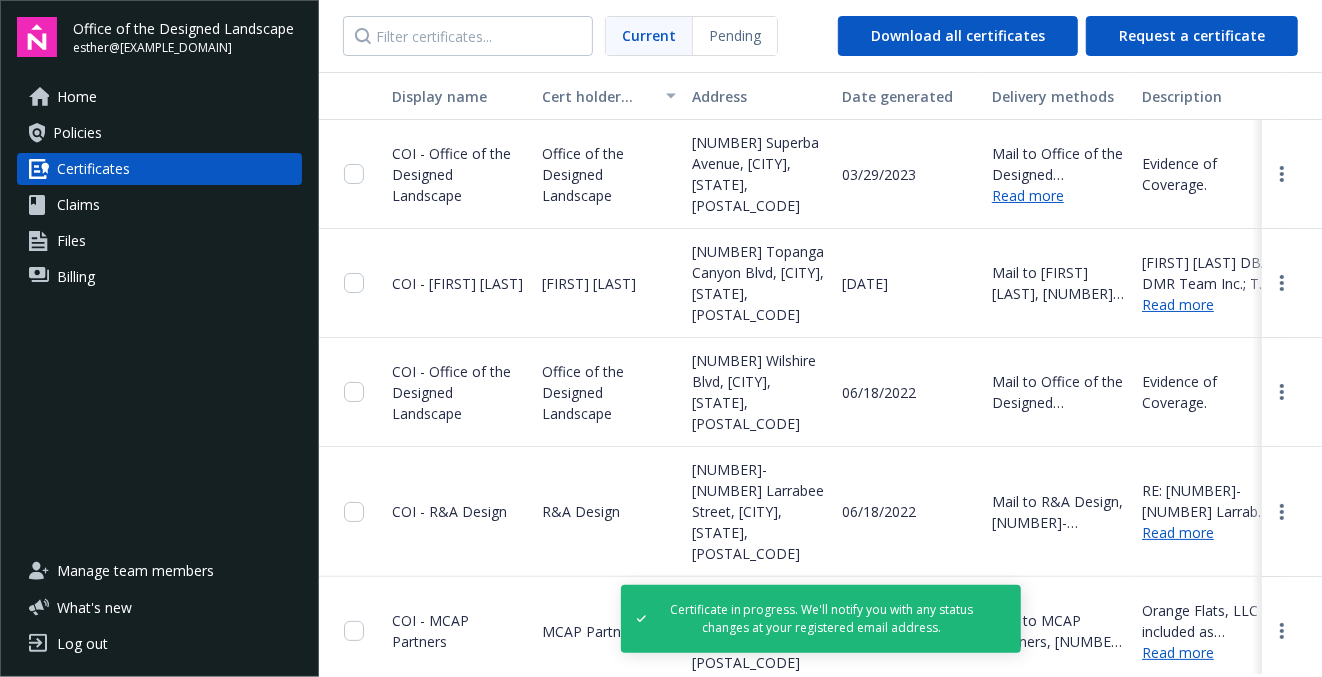 scroll, scrollTop: 138, scrollLeft: 0, axis: vertical 